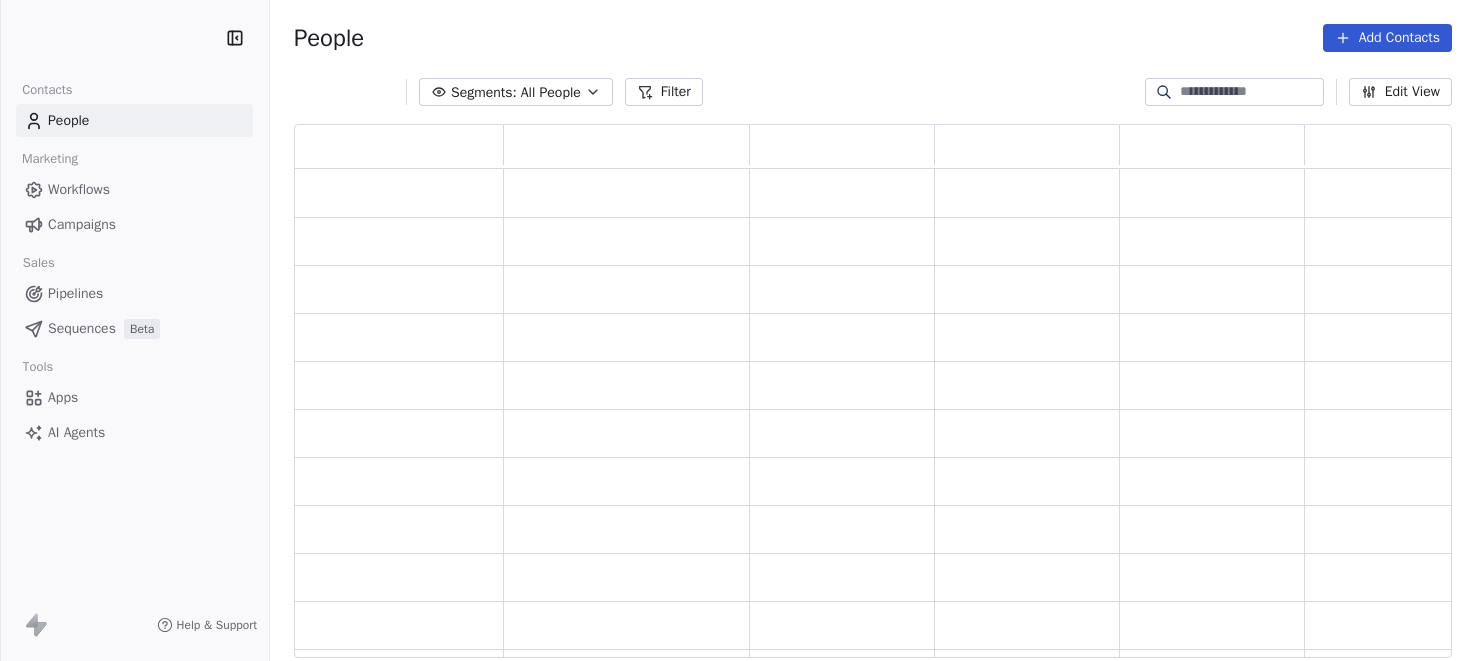 scroll, scrollTop: 0, scrollLeft: 0, axis: both 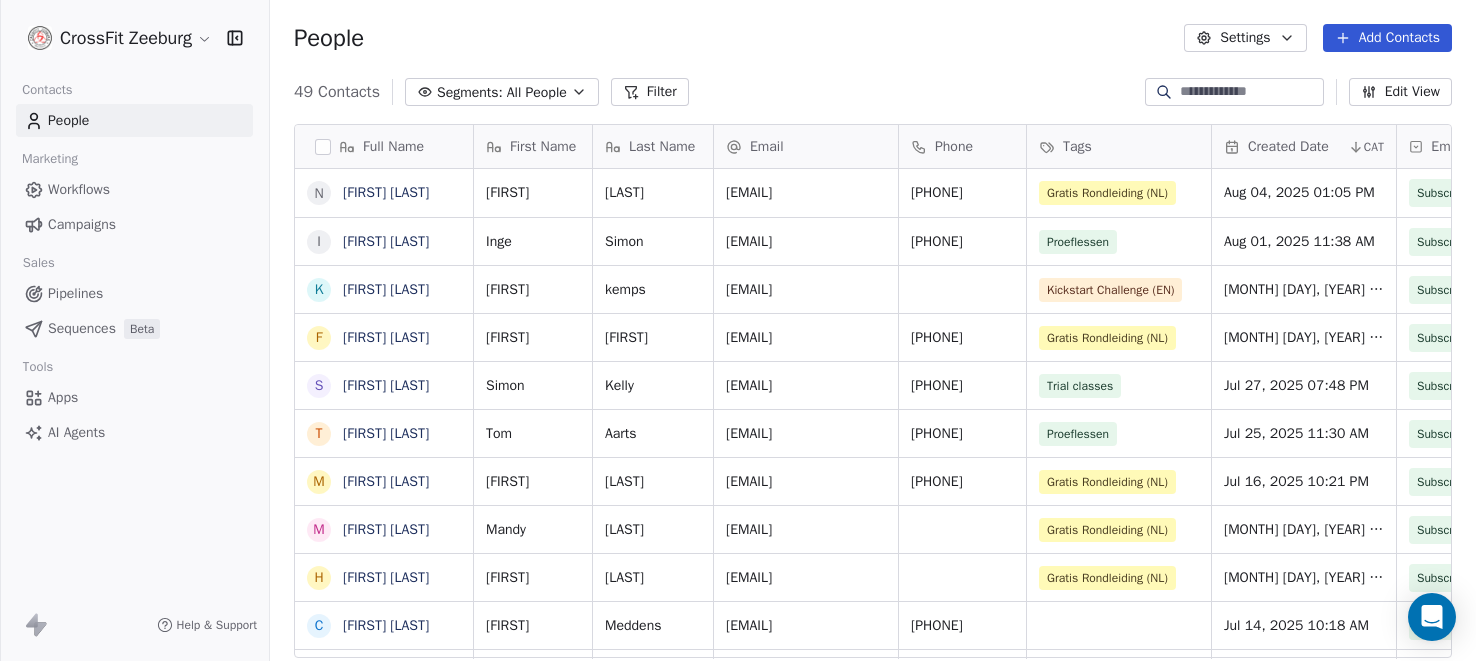 click at bounding box center (1250, 92) 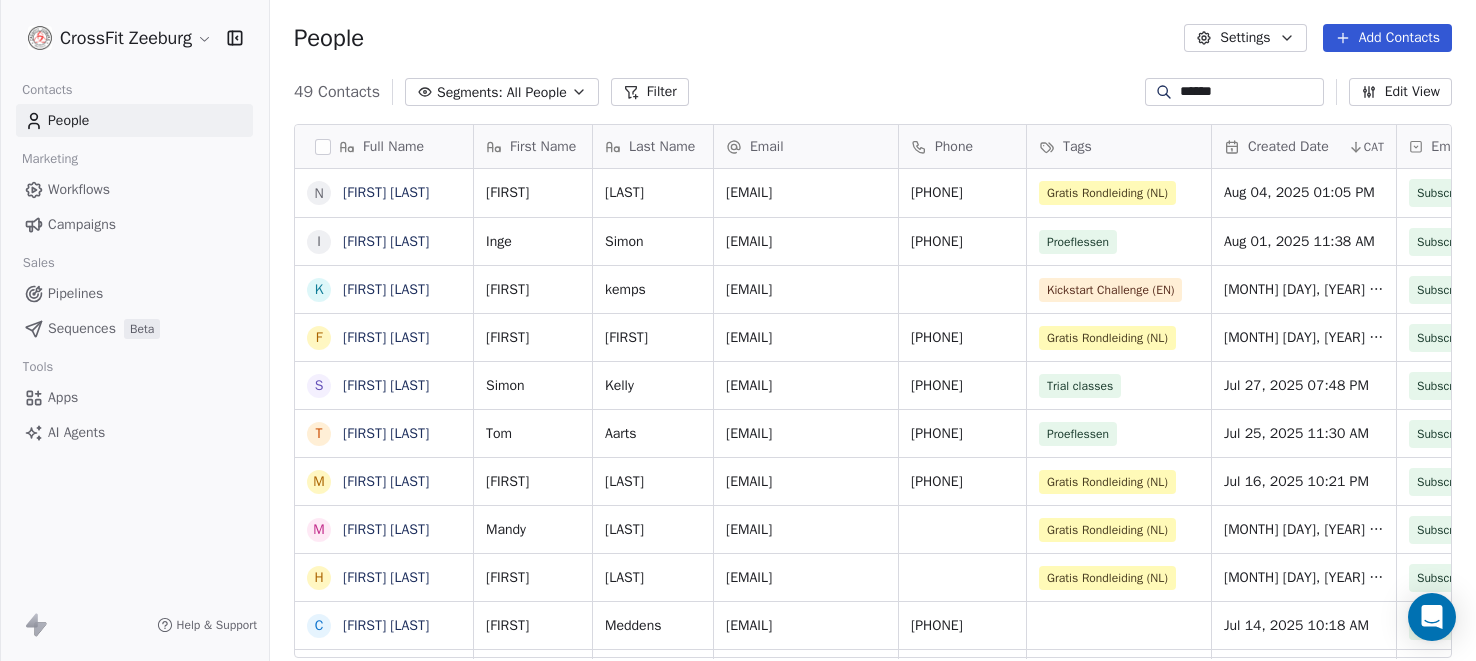 type on "******" 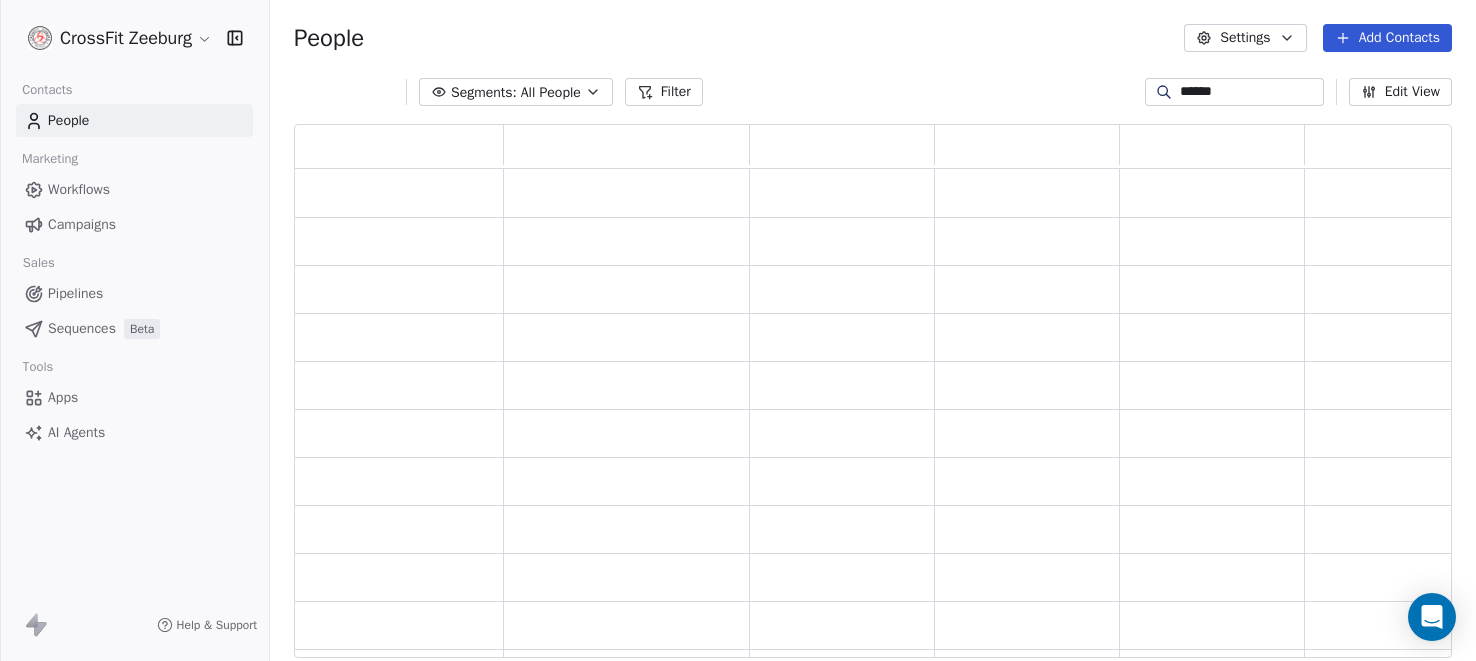 scroll, scrollTop: 0, scrollLeft: 0, axis: both 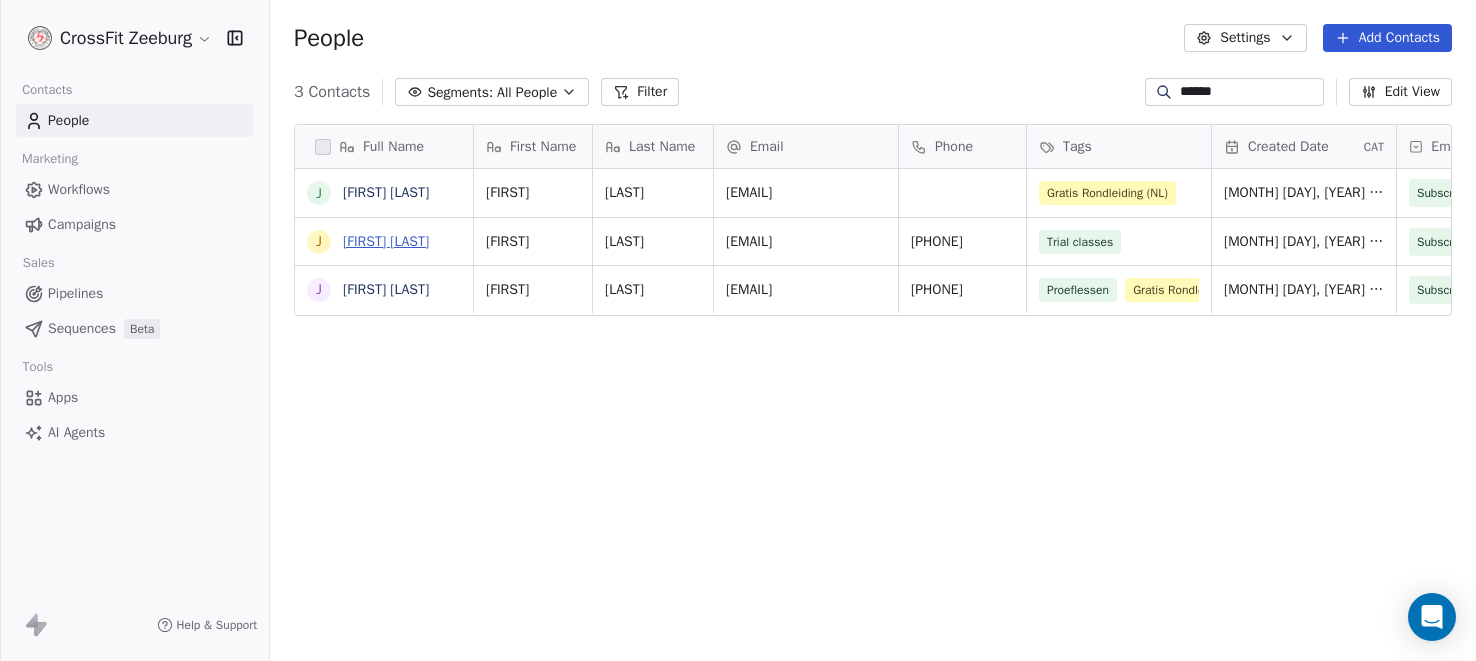 click on "[FIRST] [LAST]" at bounding box center (386, 241) 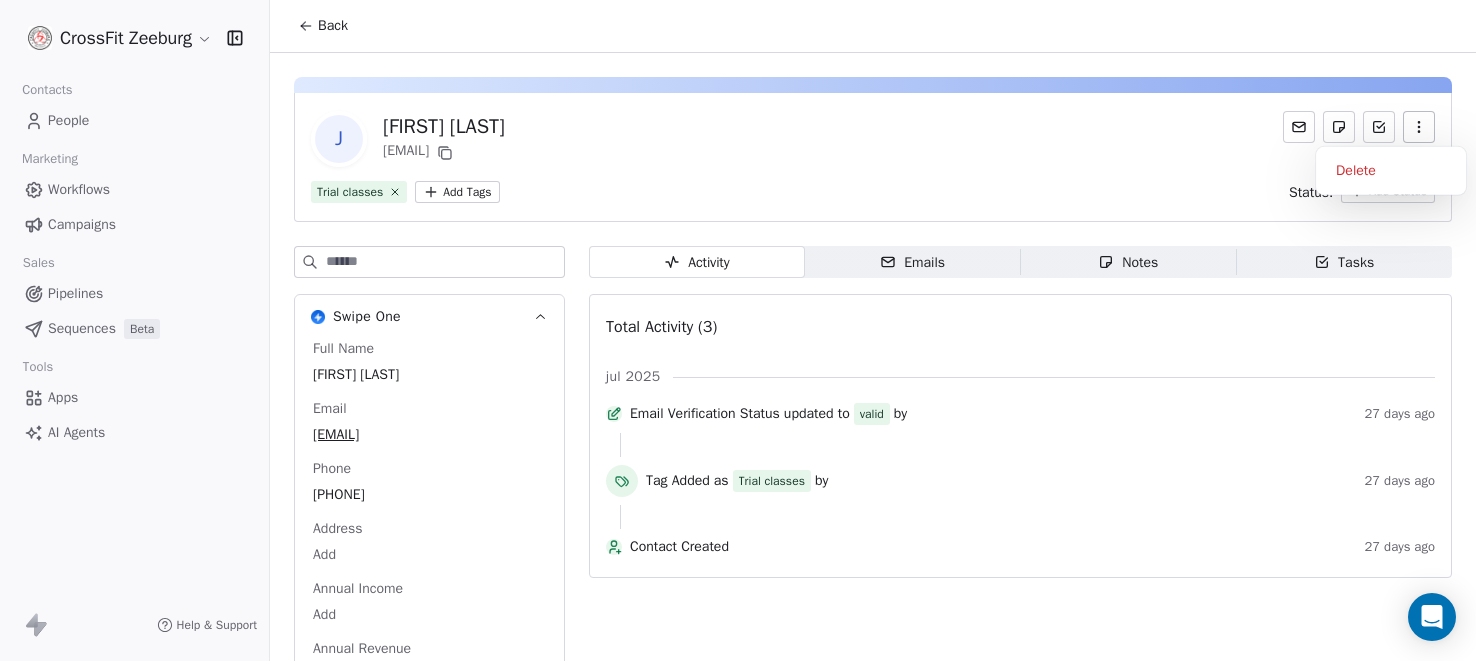 click at bounding box center [1419, 127] 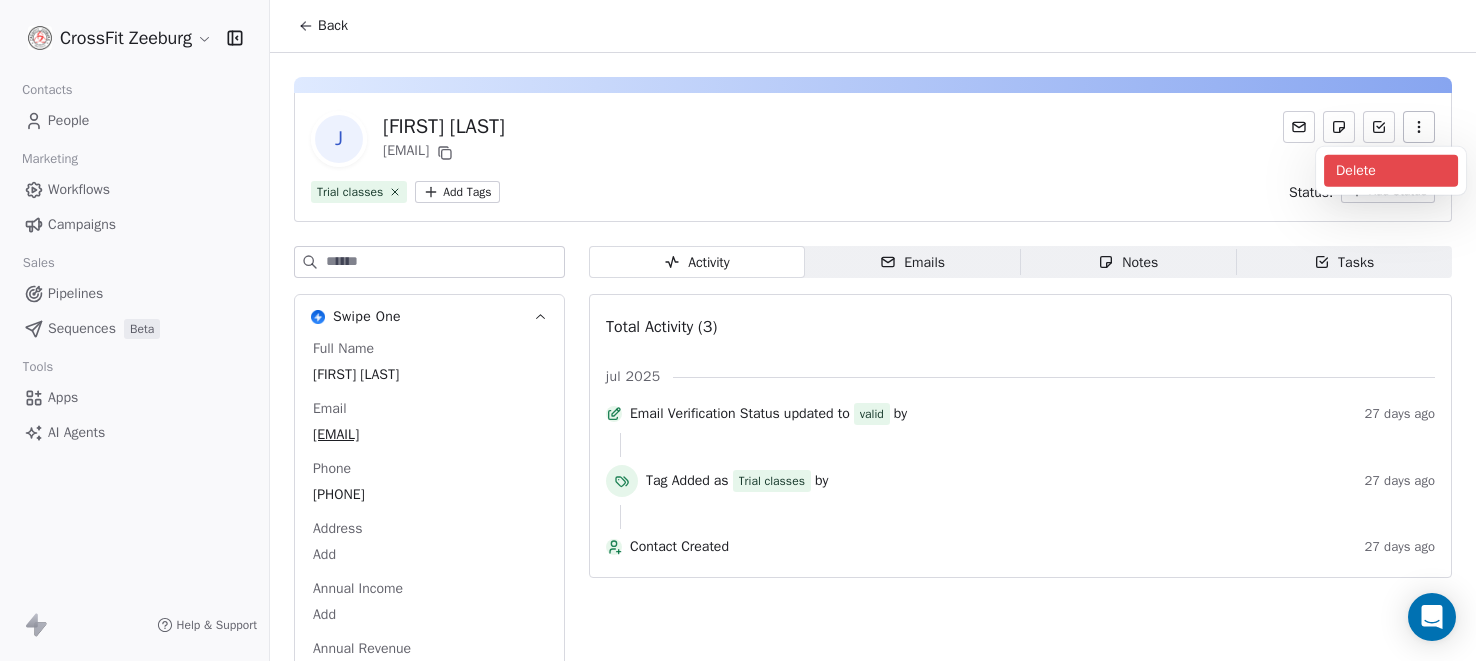 click on "Delete" at bounding box center [1391, 171] 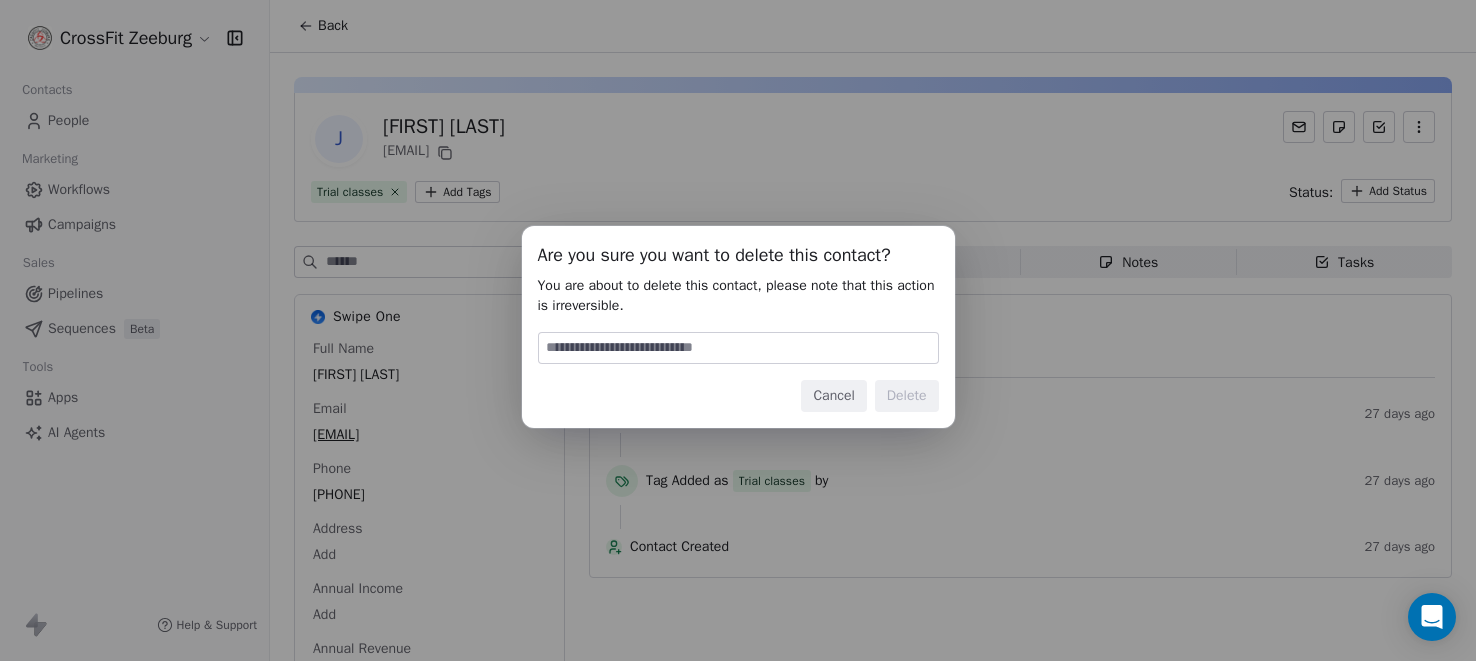 click on "Are you sure you want to delete this contact? You are about to delete this contact, please note that this action is irreversible. Cancel Delete" at bounding box center (738, 327) 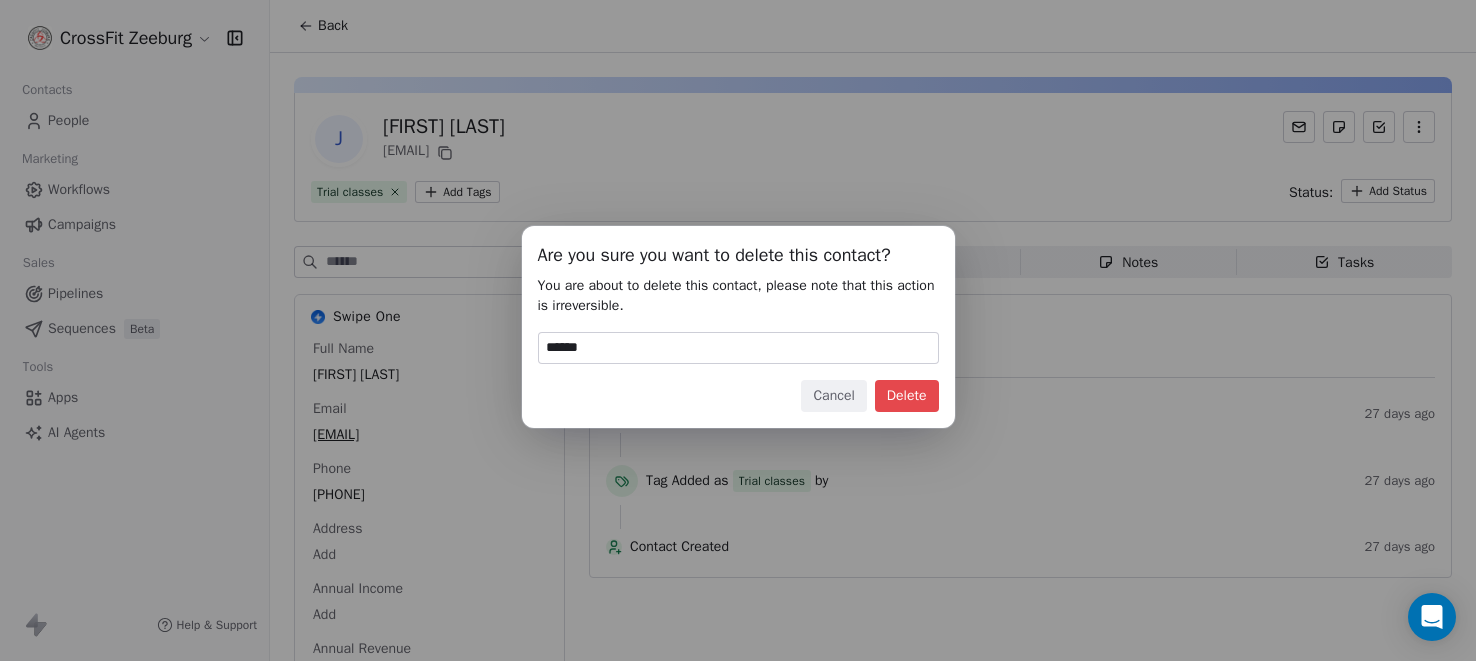 click on "Delete" at bounding box center (907, 396) 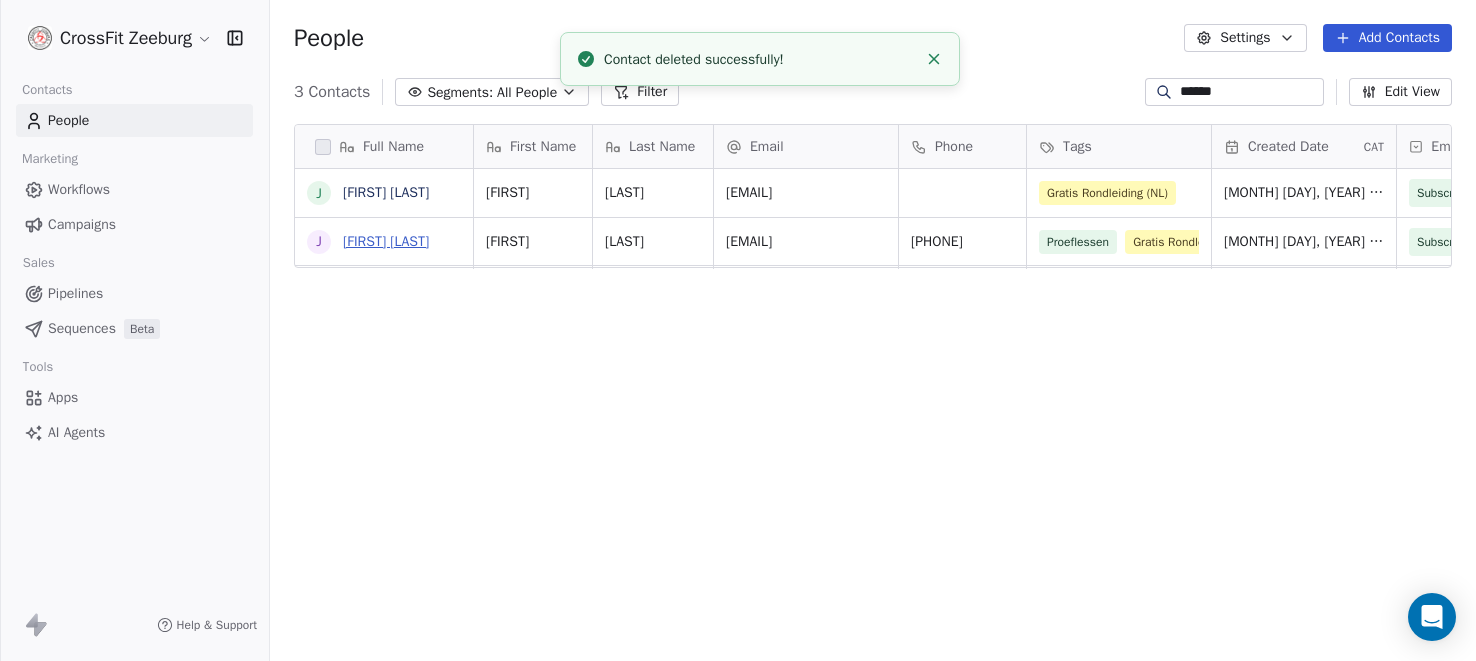 click on "[FIRST] [LAST]" at bounding box center [386, 241] 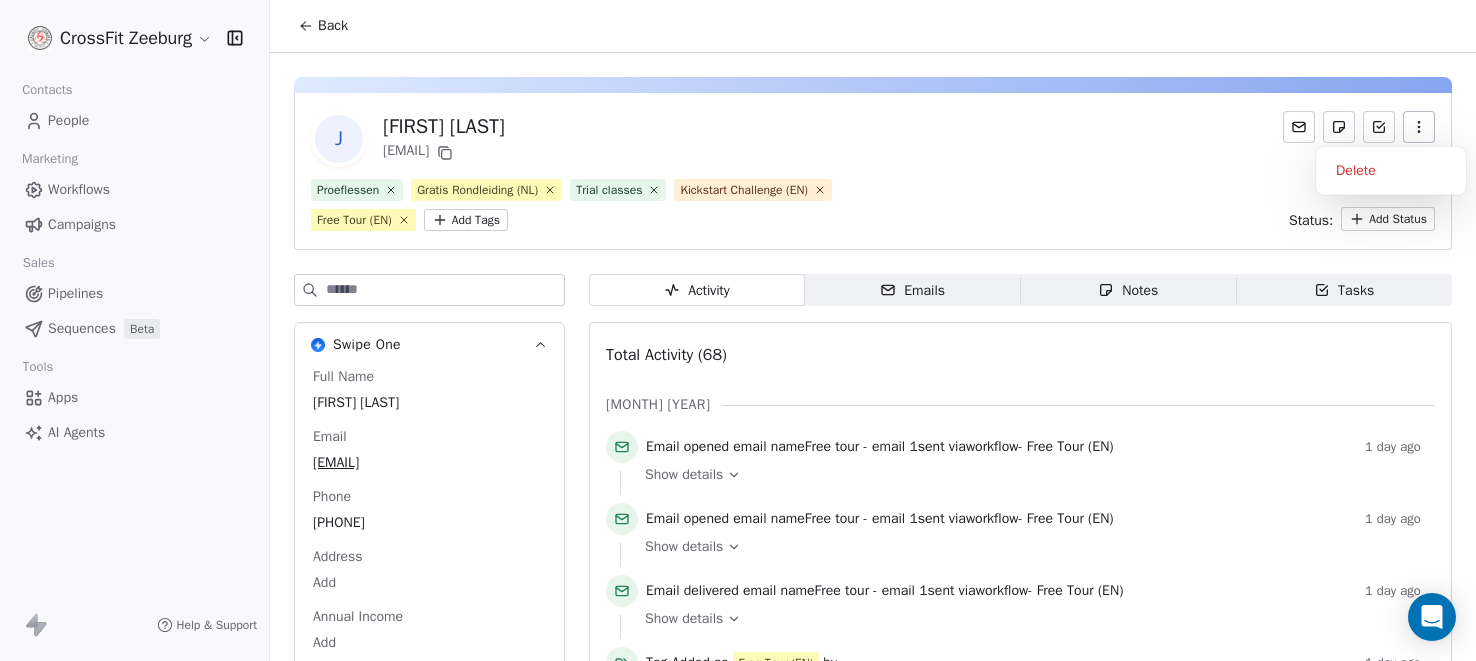 click 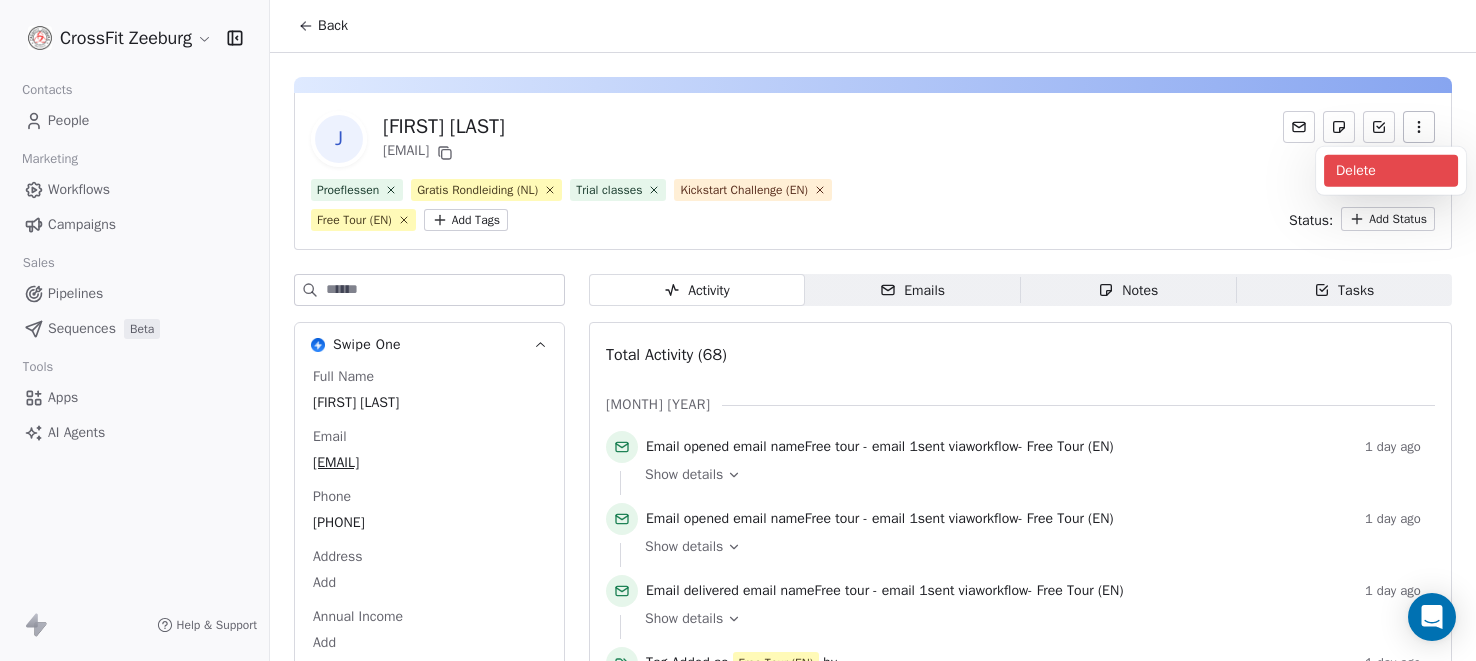 click on "Delete" at bounding box center (1391, 171) 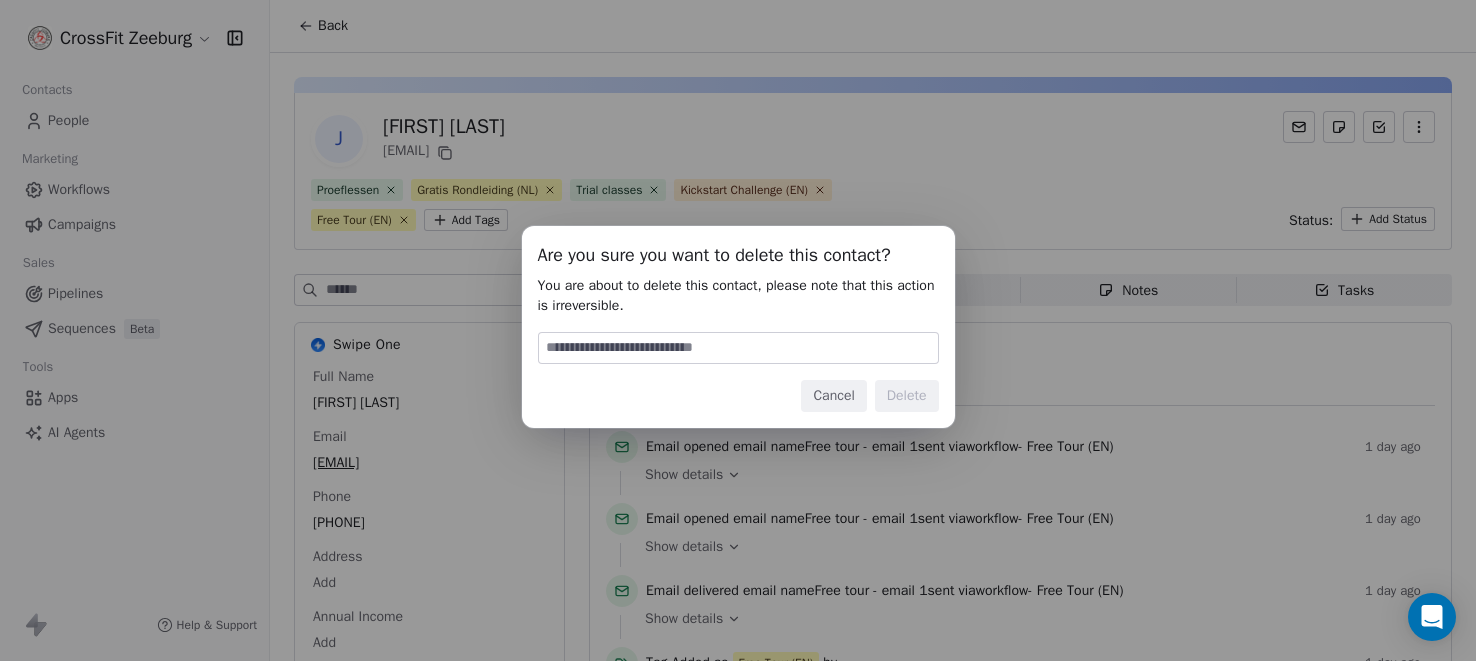 click at bounding box center [738, 348] 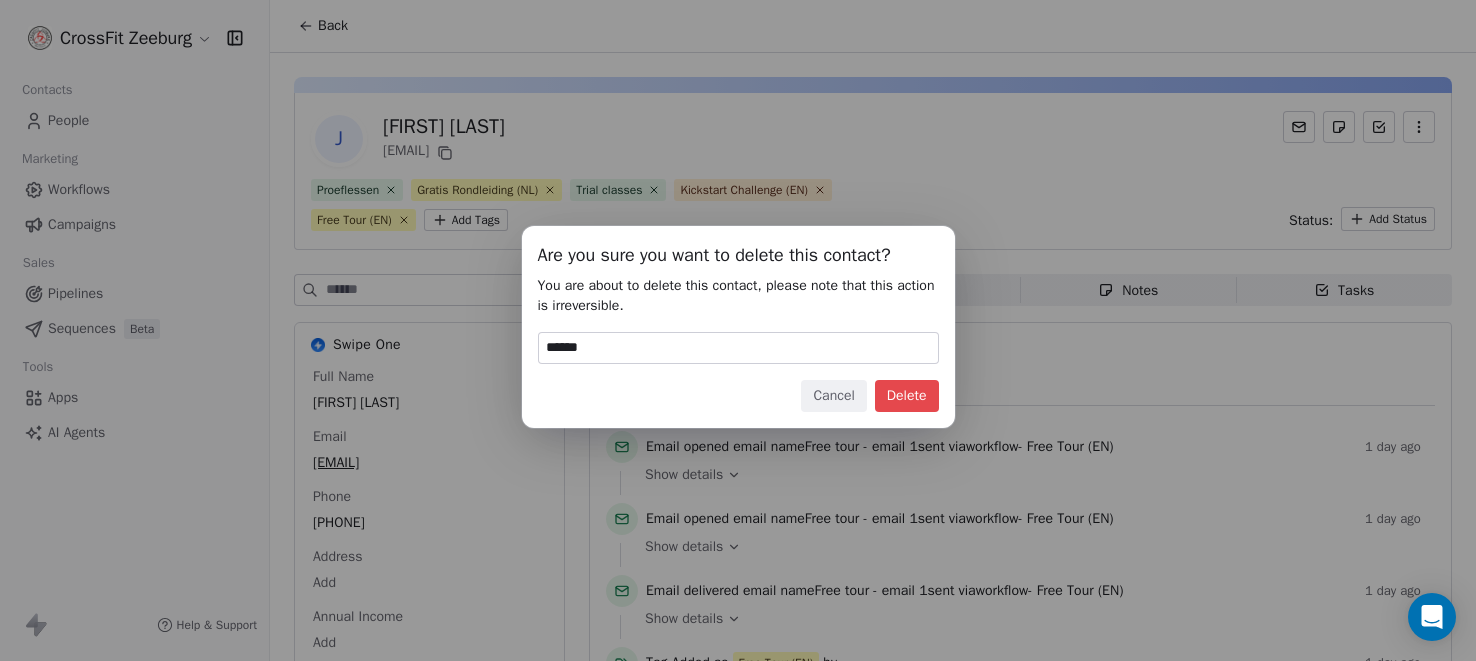 click on "Delete" at bounding box center (907, 396) 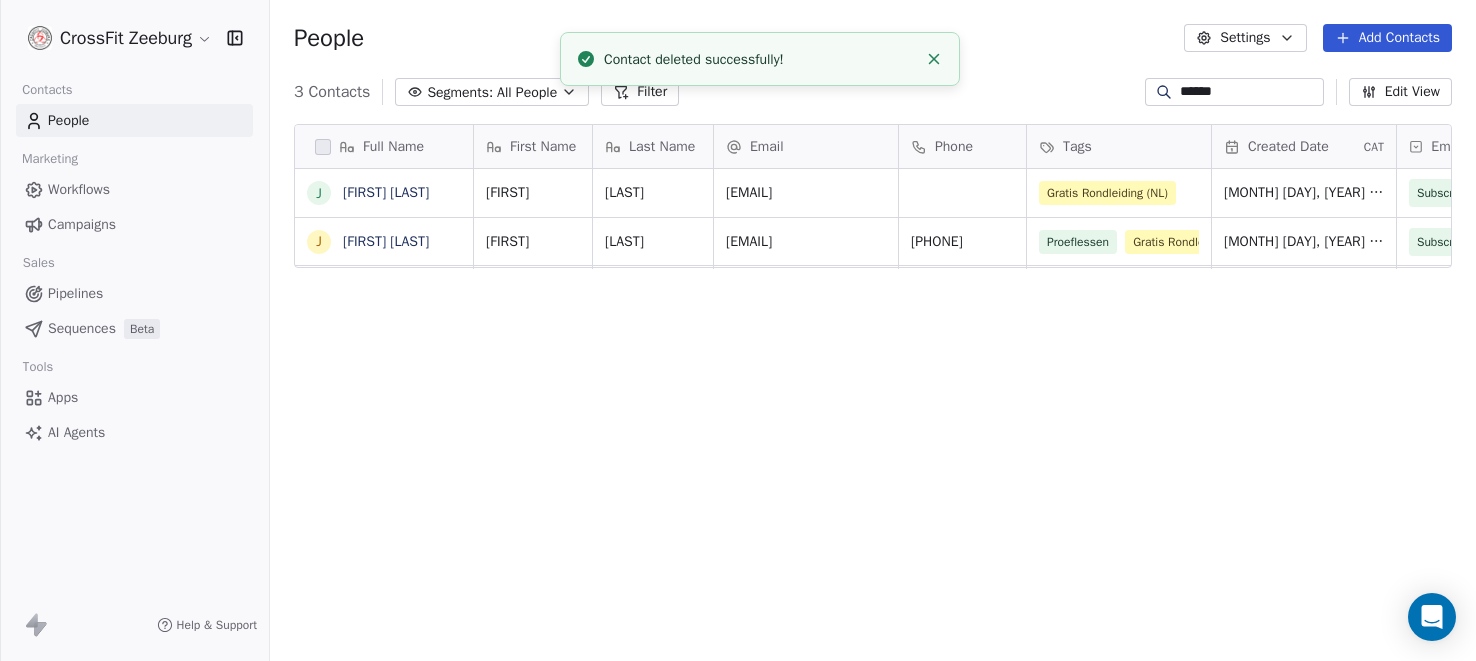scroll, scrollTop: 0, scrollLeft: 0, axis: both 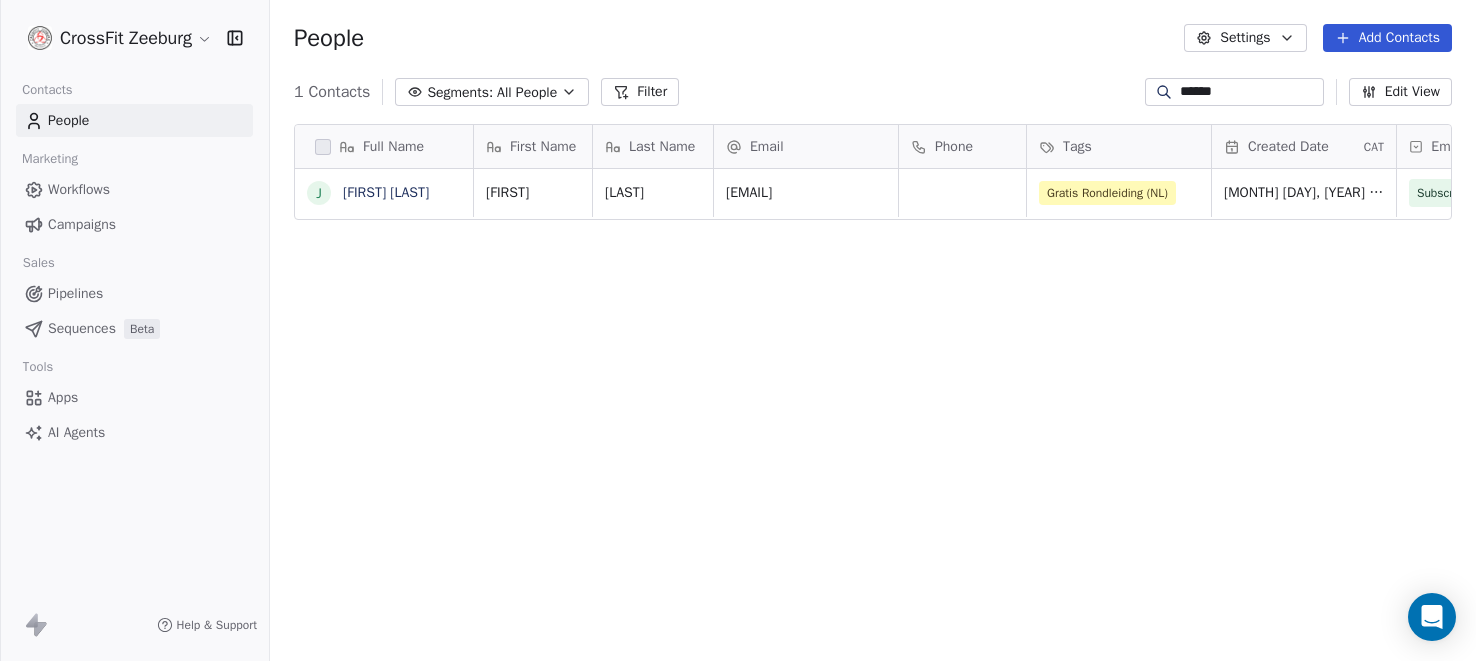 click on "******" at bounding box center (1250, 92) 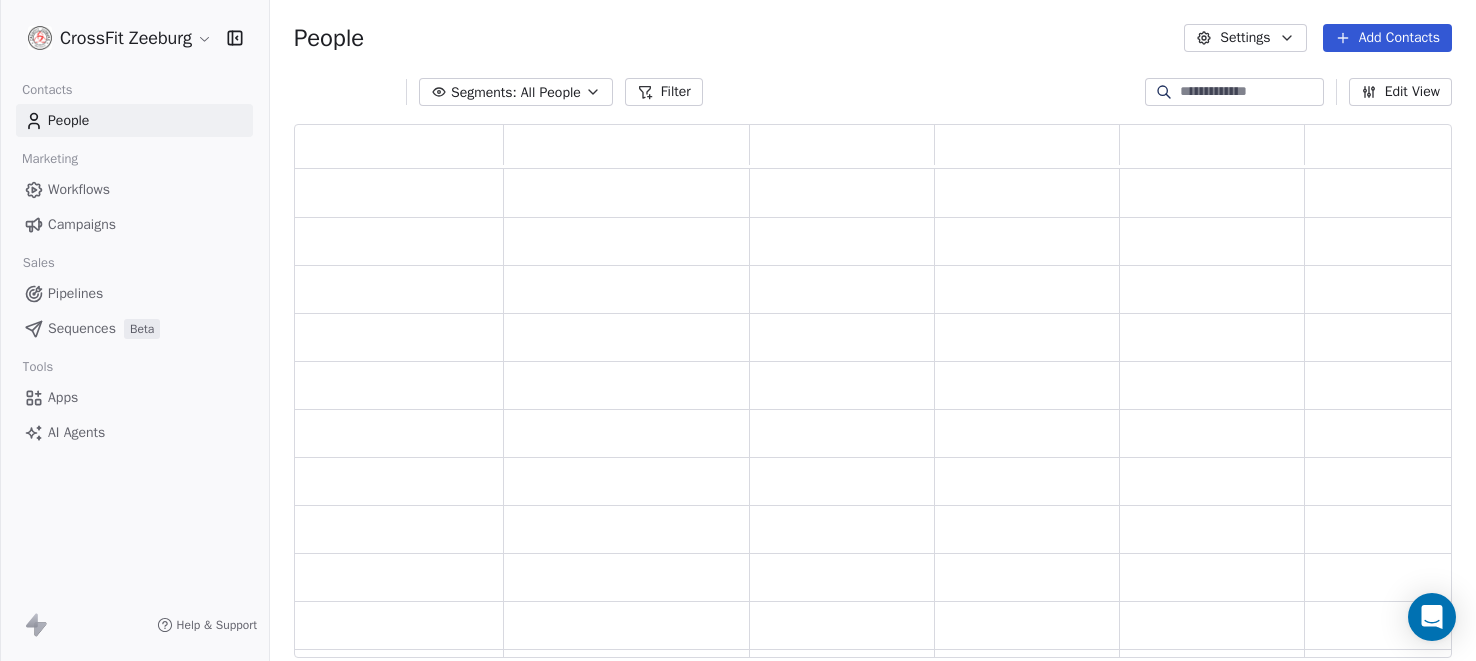 scroll, scrollTop: 0, scrollLeft: 0, axis: both 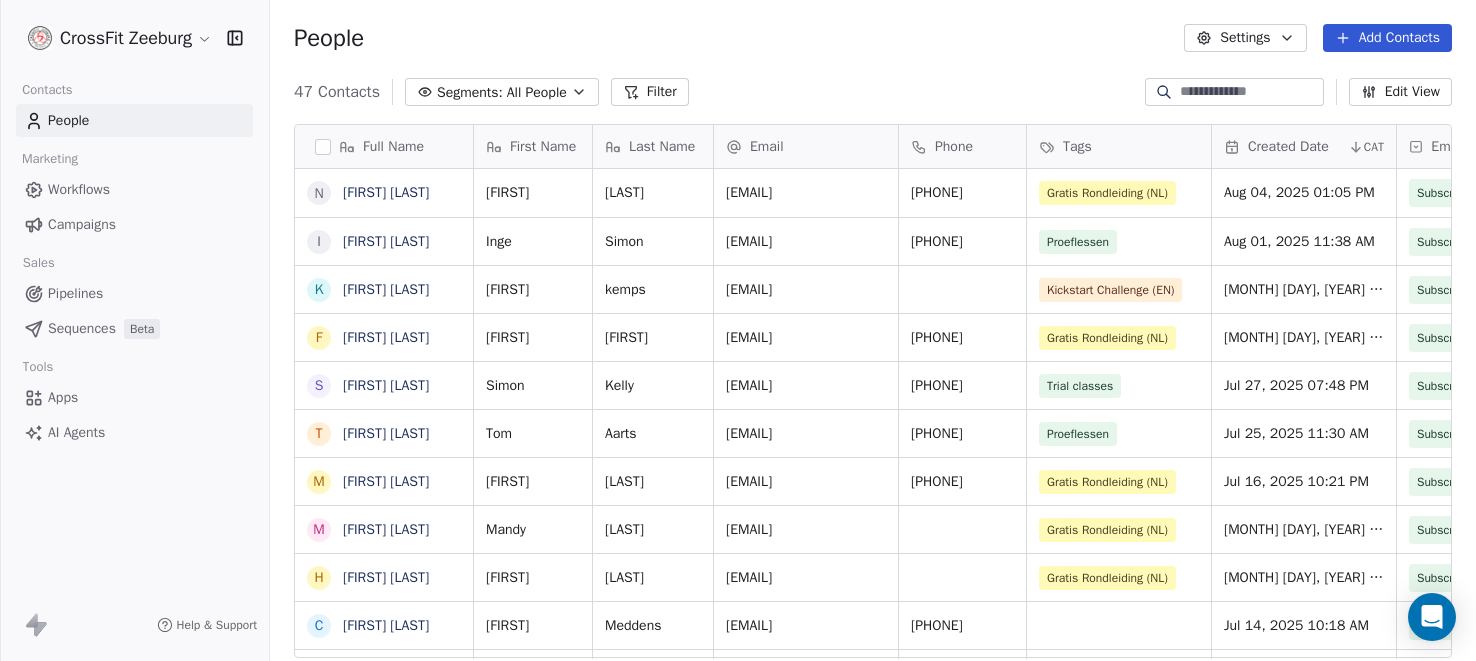 type 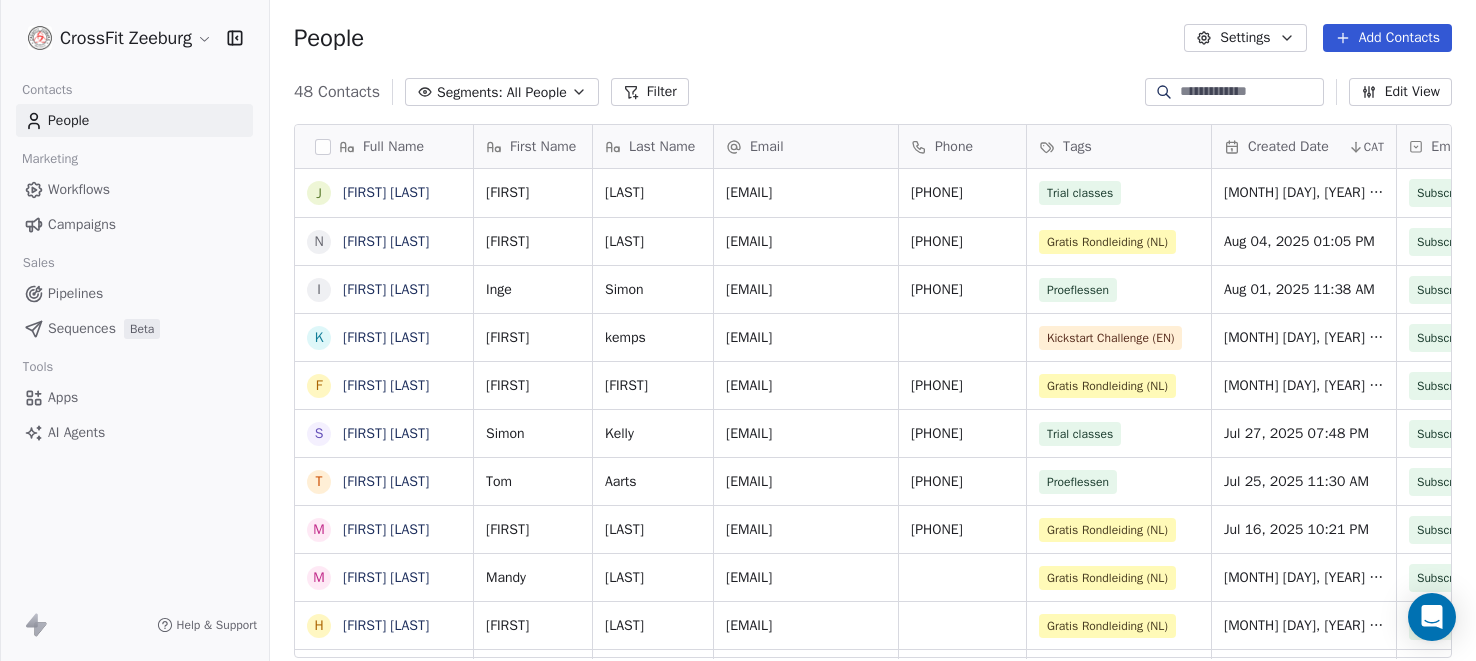 click on "Workflows" at bounding box center [79, 189] 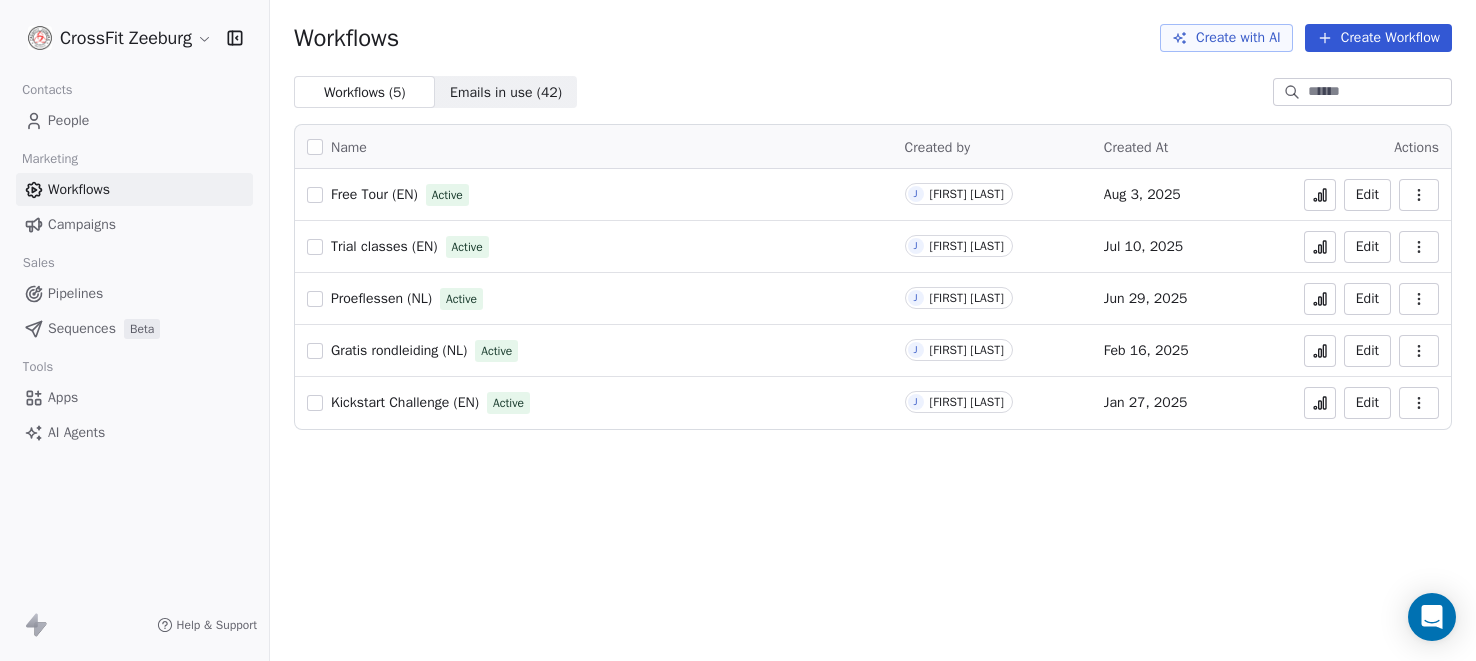 click on "Trial classes (EN)" at bounding box center (384, 246) 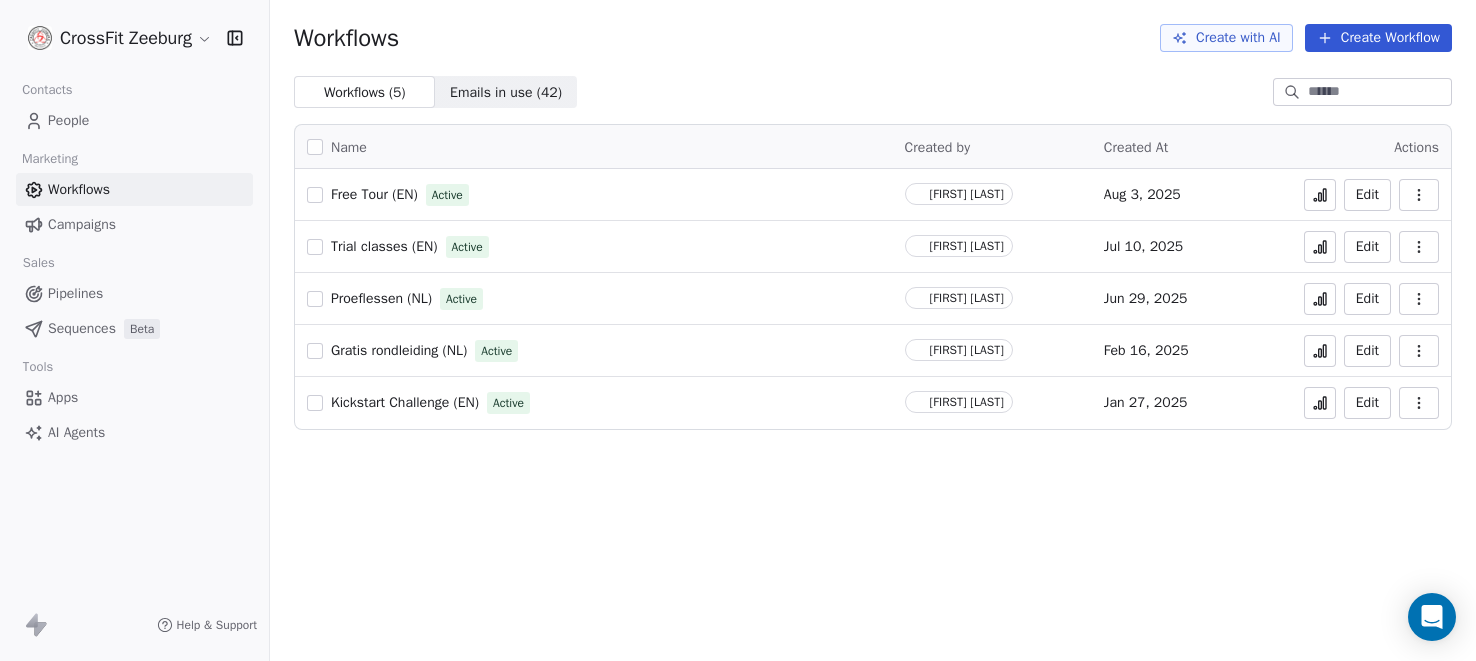 scroll, scrollTop: 0, scrollLeft: 0, axis: both 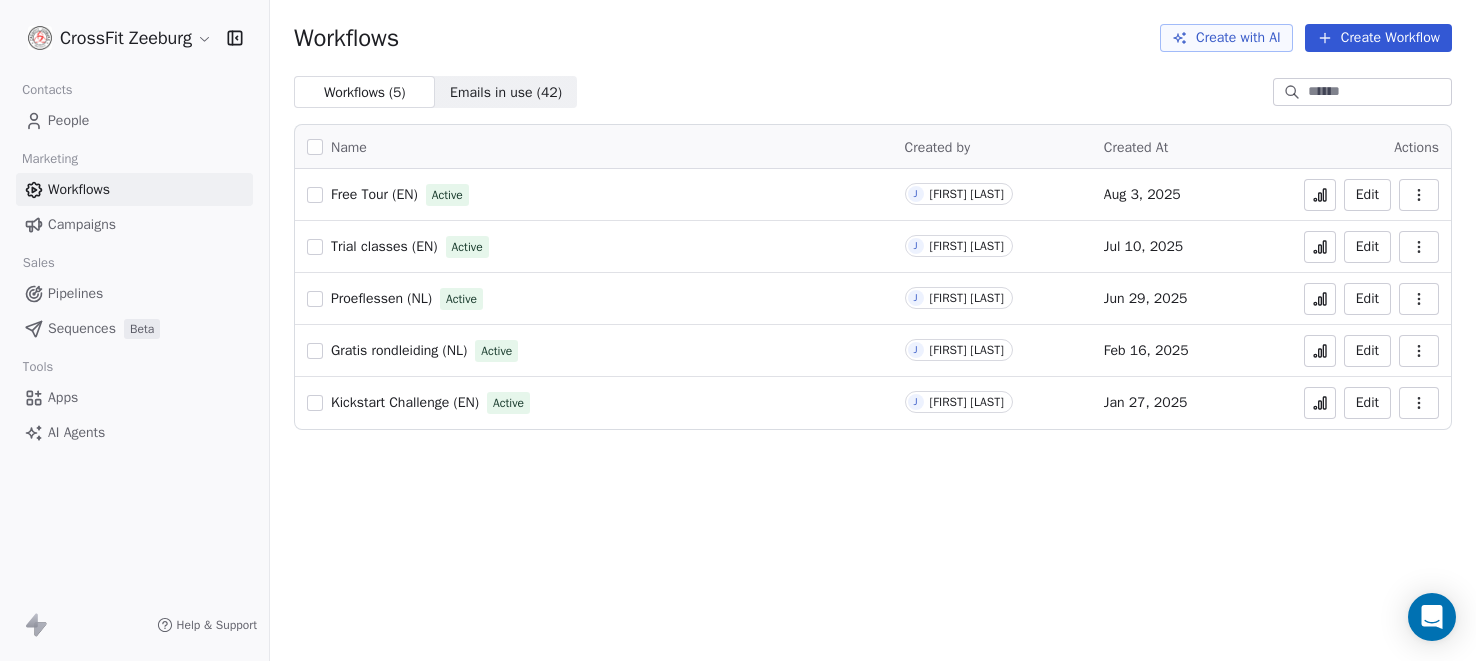 click on "People" at bounding box center (134, 120) 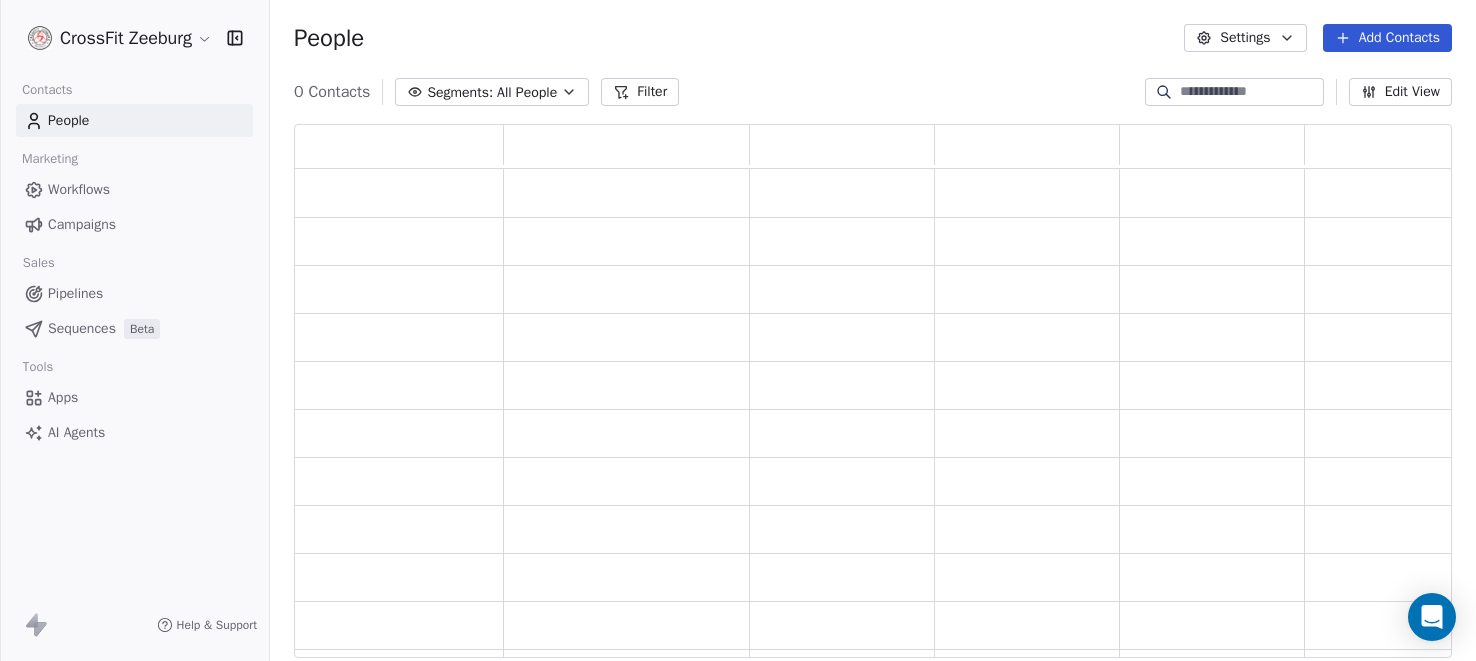 scroll, scrollTop: 1, scrollLeft: 1, axis: both 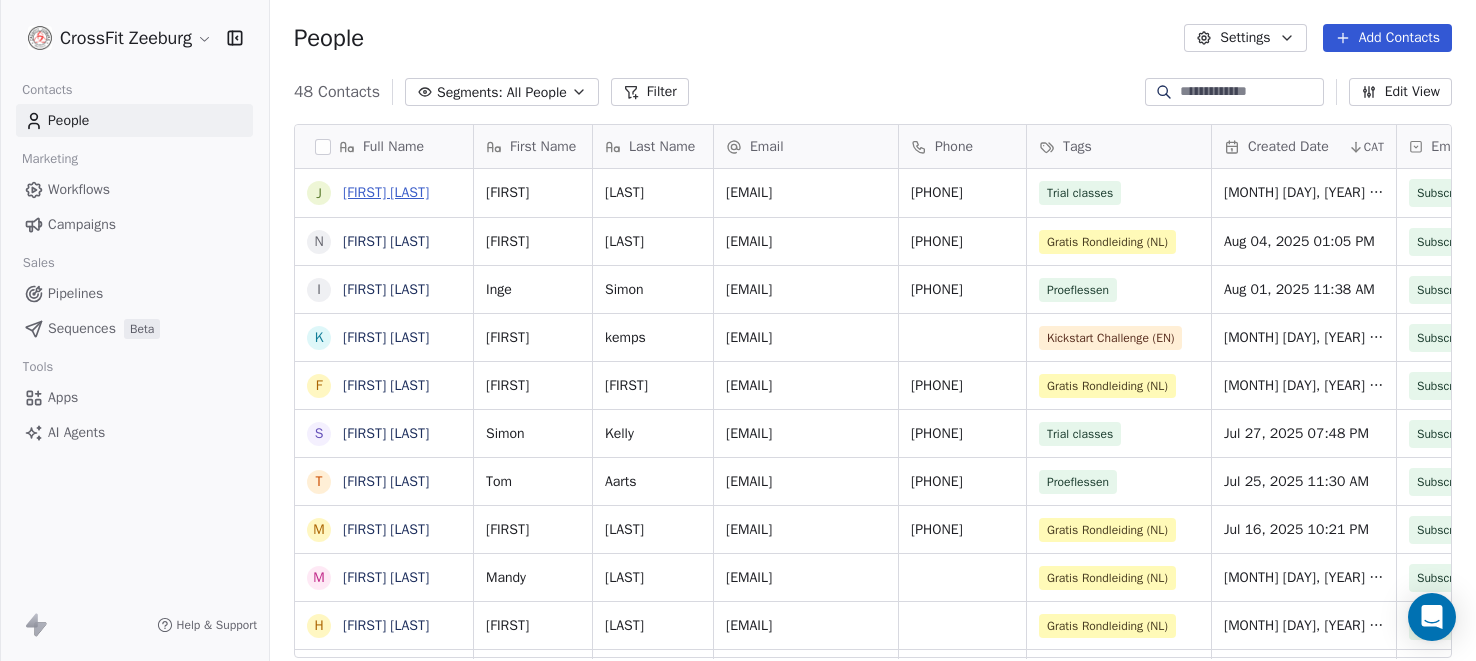 click on "[FIRST] [LAST]" at bounding box center [386, 192] 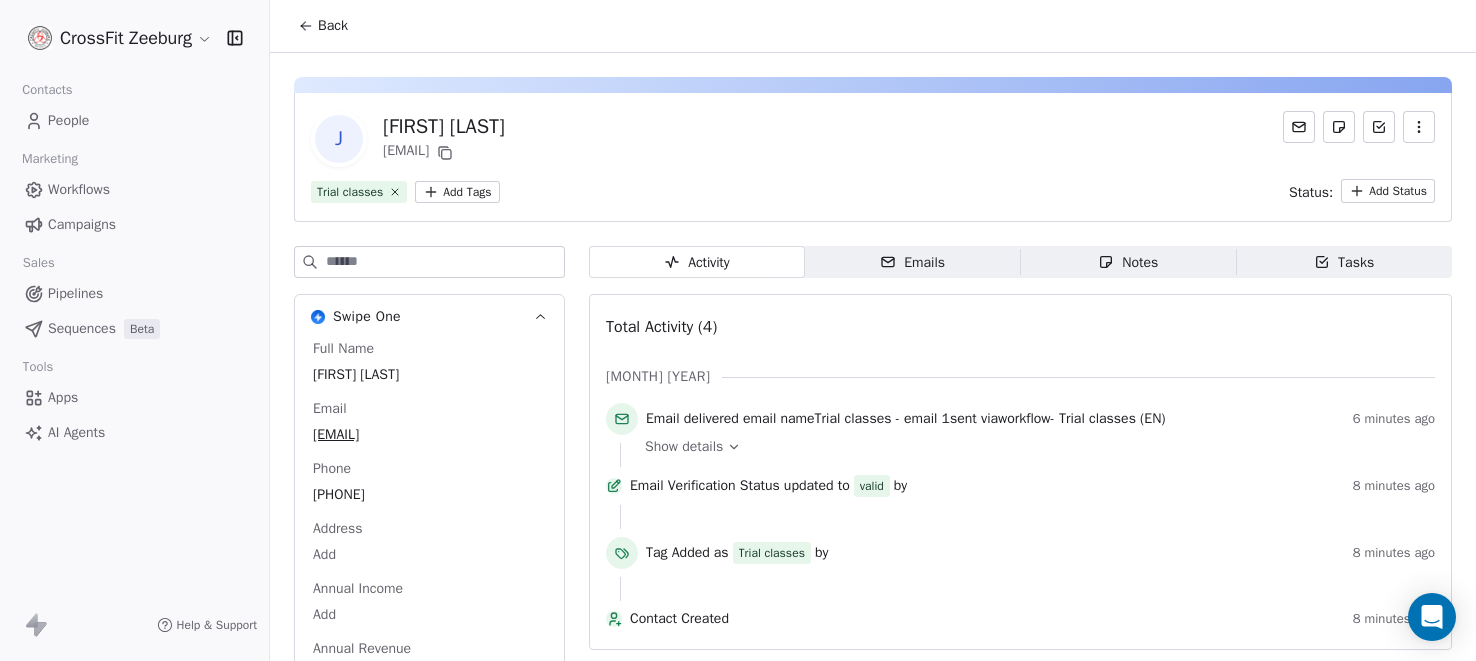 click on "J Jeroen Leidelmeijer jeroenleidelmeijer@gmail.com Trial classes  Add Tags Status:   Add Status" at bounding box center [873, 157] 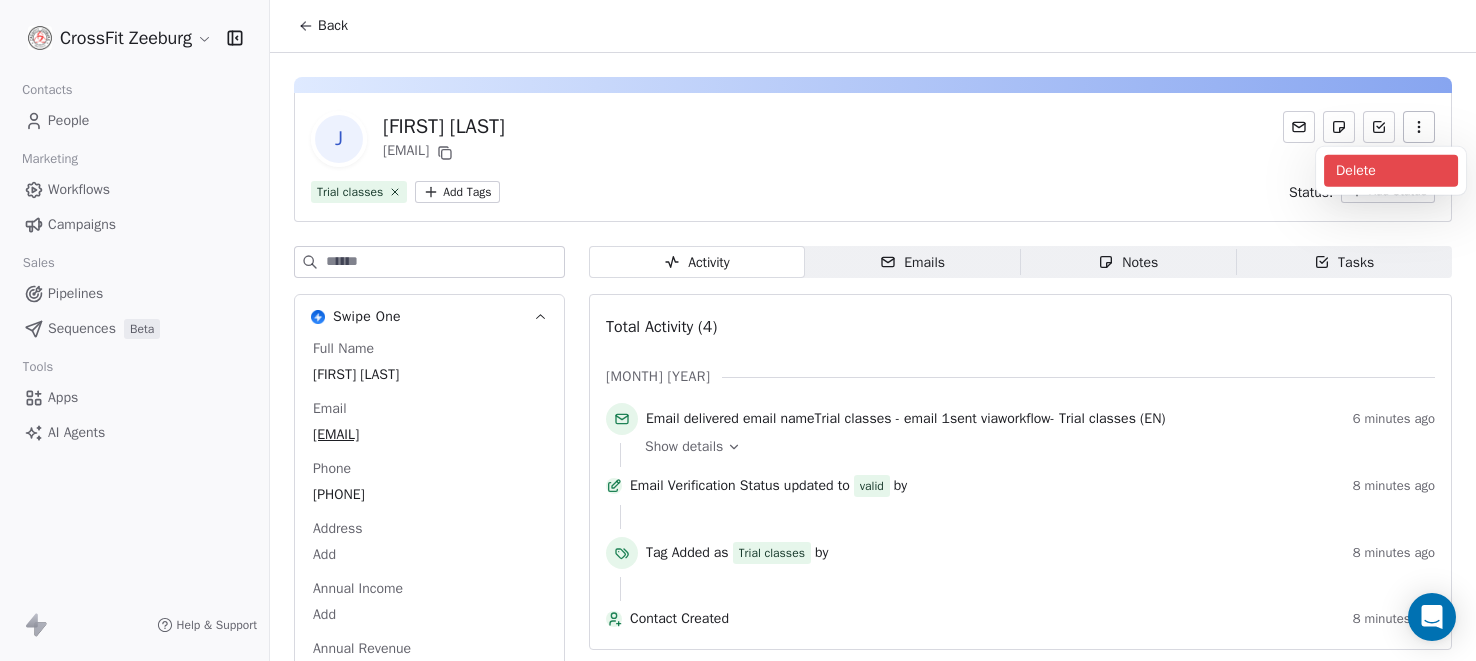 click on "Delete" at bounding box center [1391, 171] 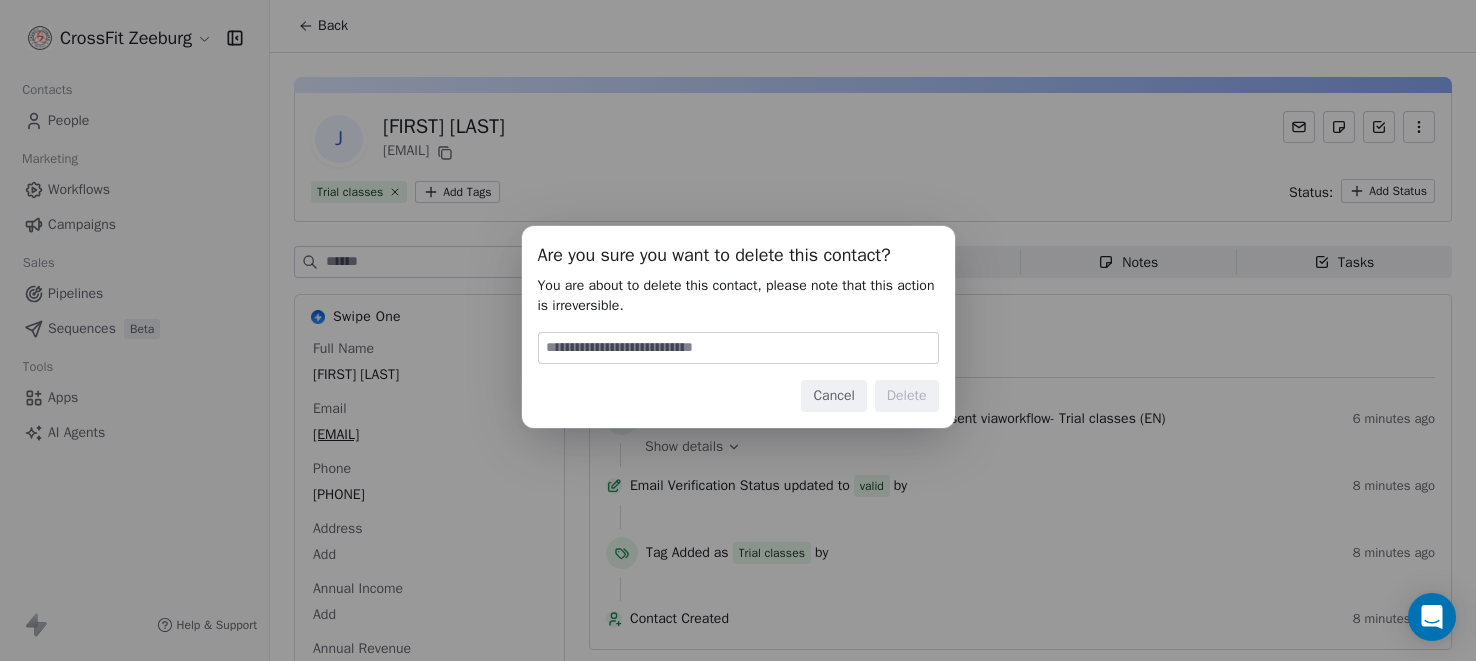 click at bounding box center [738, 348] 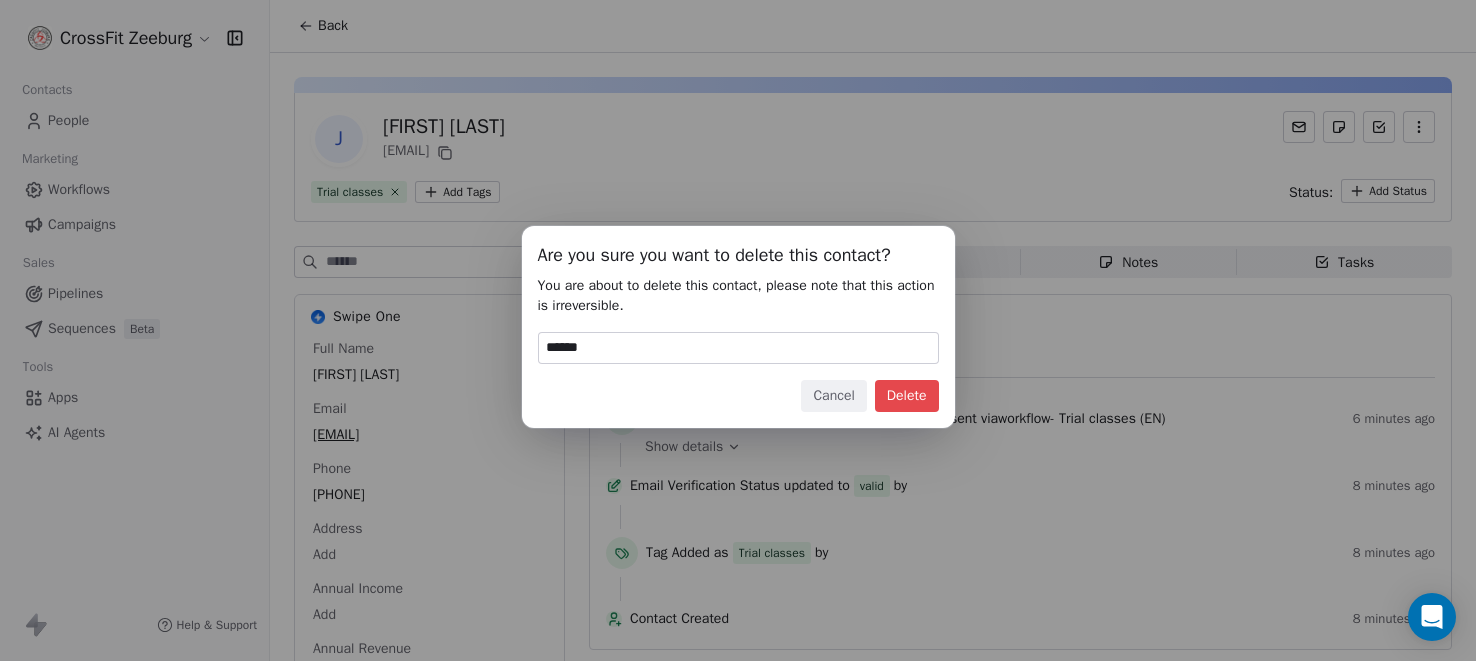 click on "Delete" at bounding box center [907, 396] 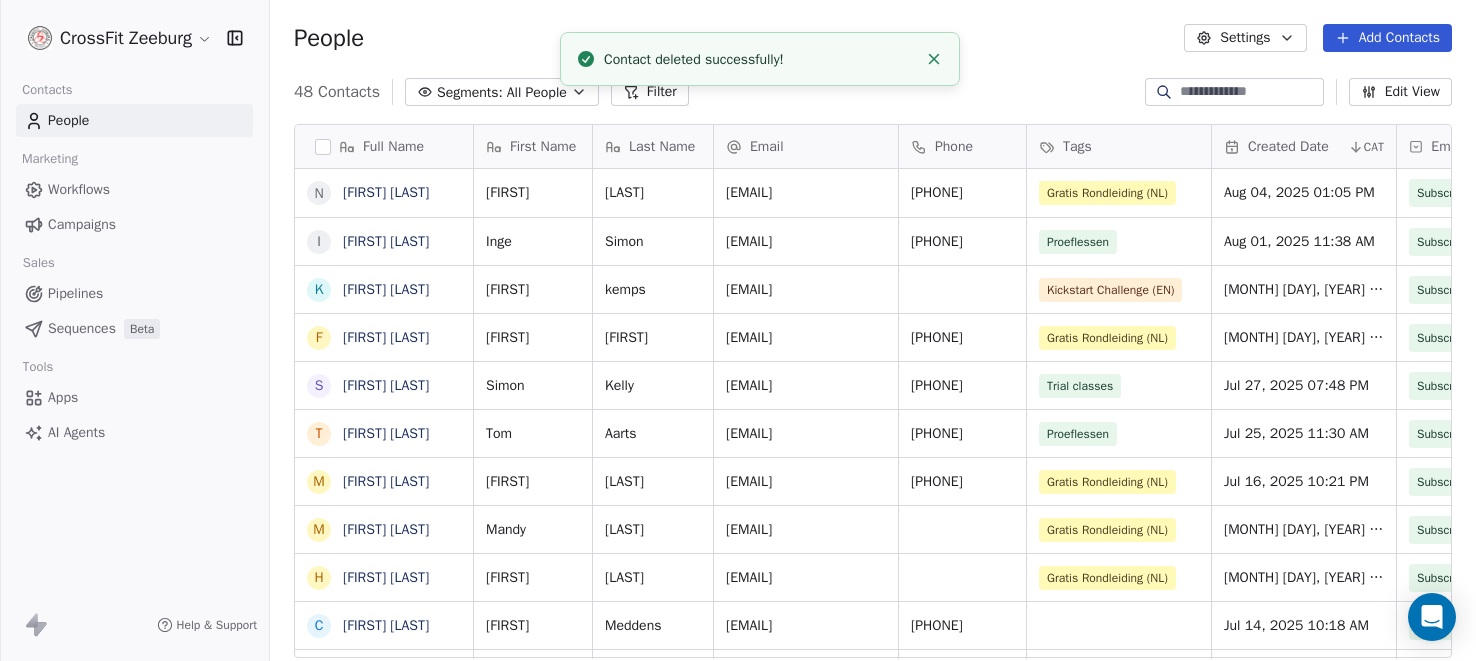 scroll, scrollTop: 0, scrollLeft: 0, axis: both 